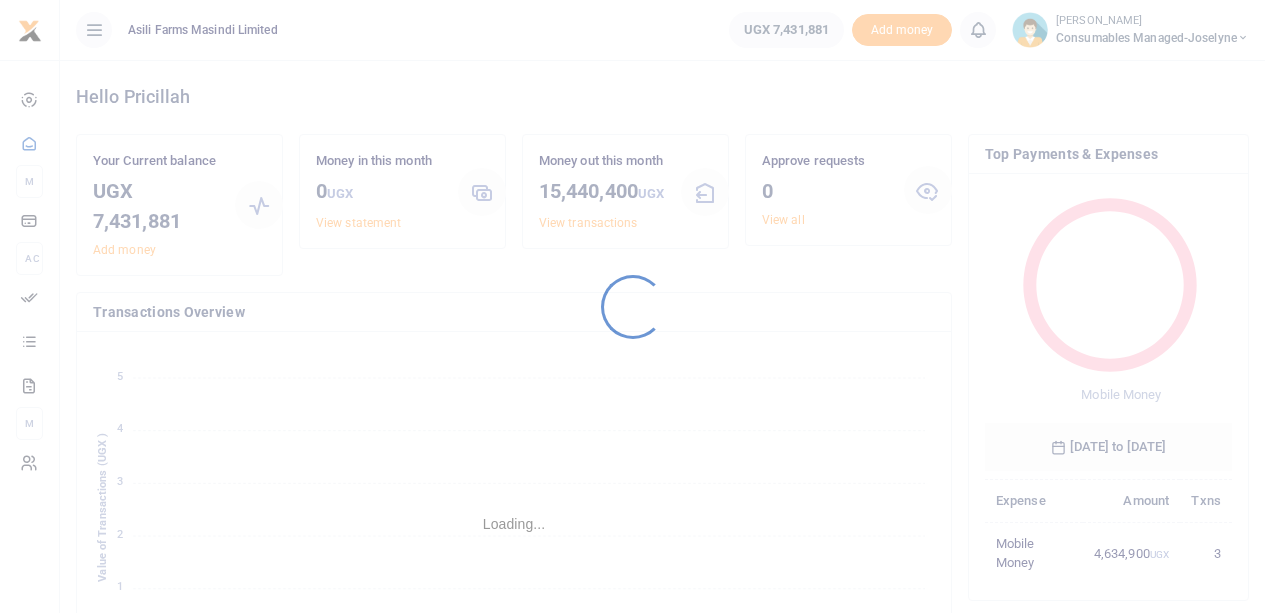scroll, scrollTop: 0, scrollLeft: 0, axis: both 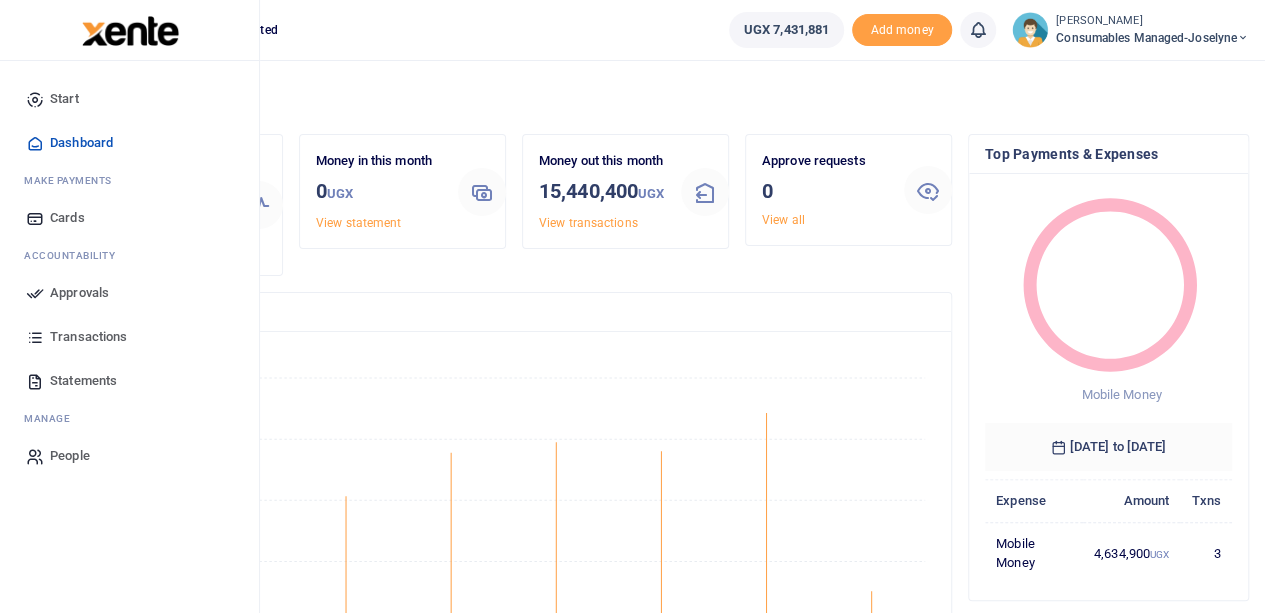 click on "Statements" at bounding box center [83, 381] 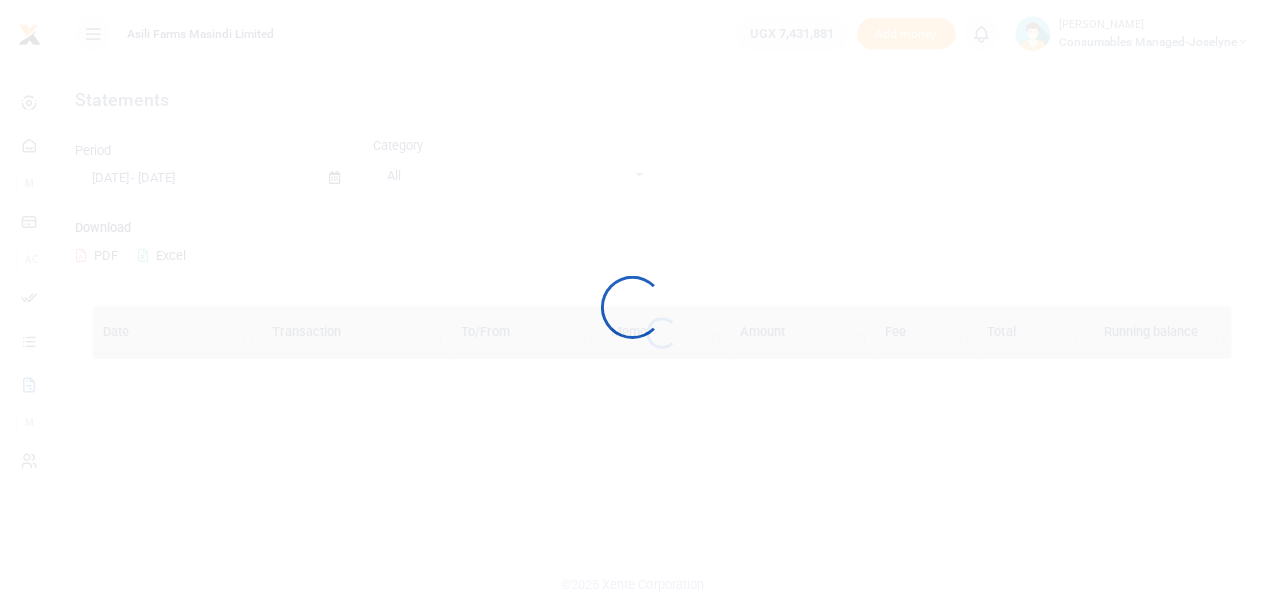 scroll, scrollTop: 0, scrollLeft: 0, axis: both 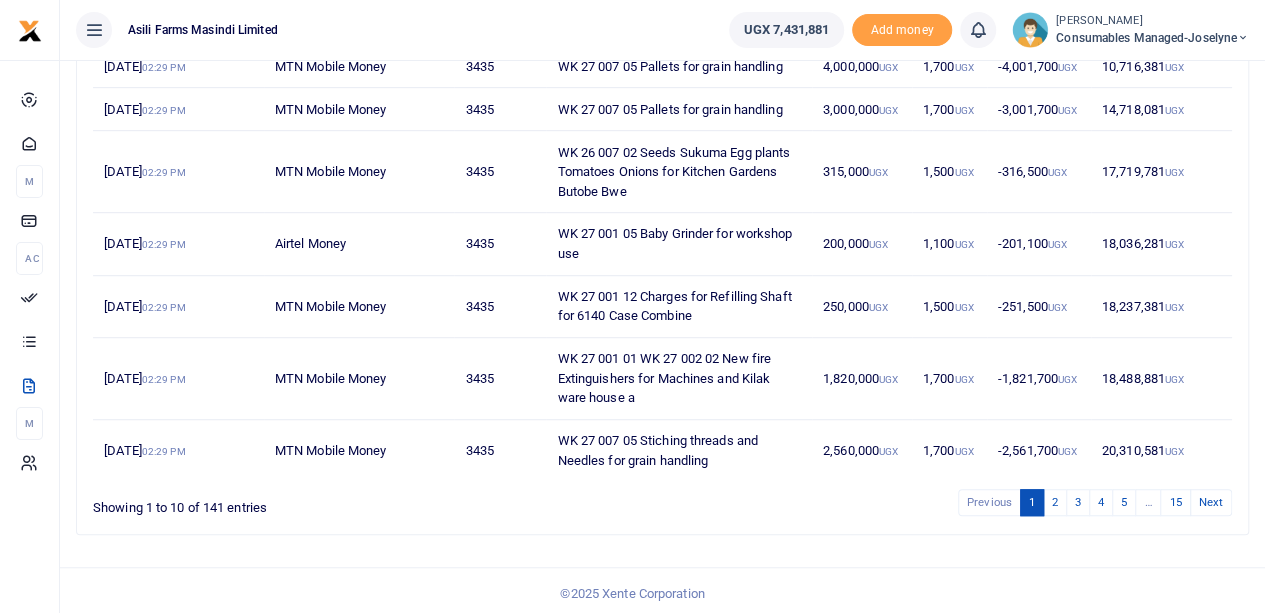 click on "Statements
Period
06/02/2025 - 07/01/2025
Category
All Select an option...
All
Credit
Debit
Transaction
All Select an option...
All
Airtime
Internet
Utilities
Invoices
Mobile Money Payout
Deposits/Topup
Card creation
Taxes" at bounding box center [662, 82] 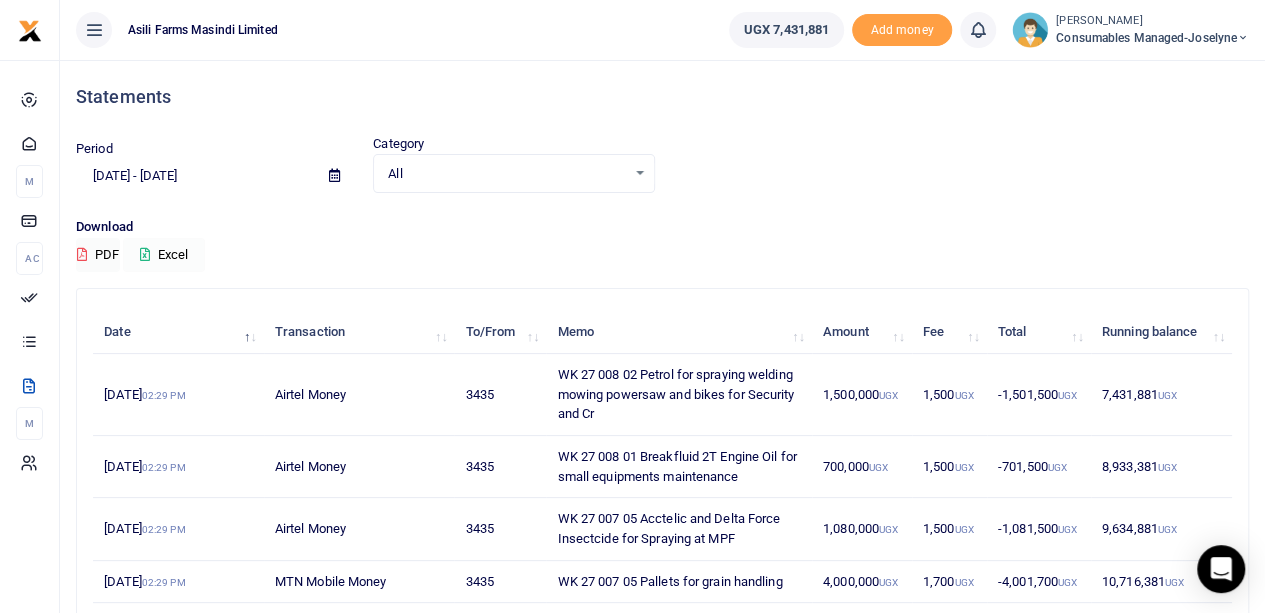 click on "Excel" at bounding box center [164, 255] 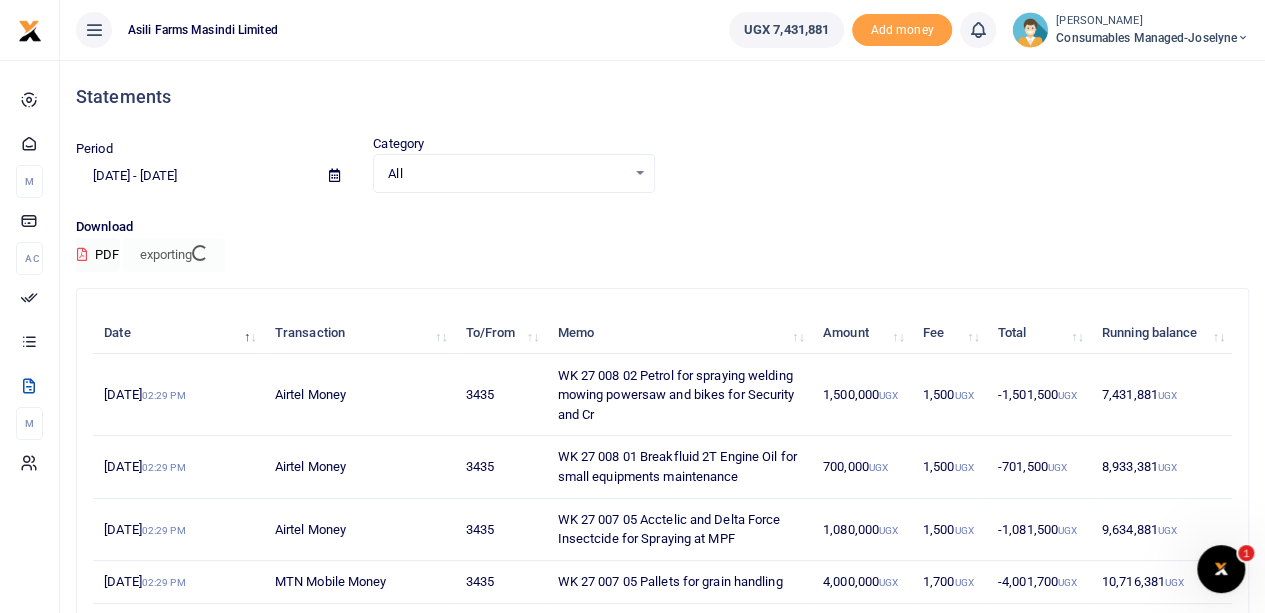 scroll, scrollTop: 0, scrollLeft: 0, axis: both 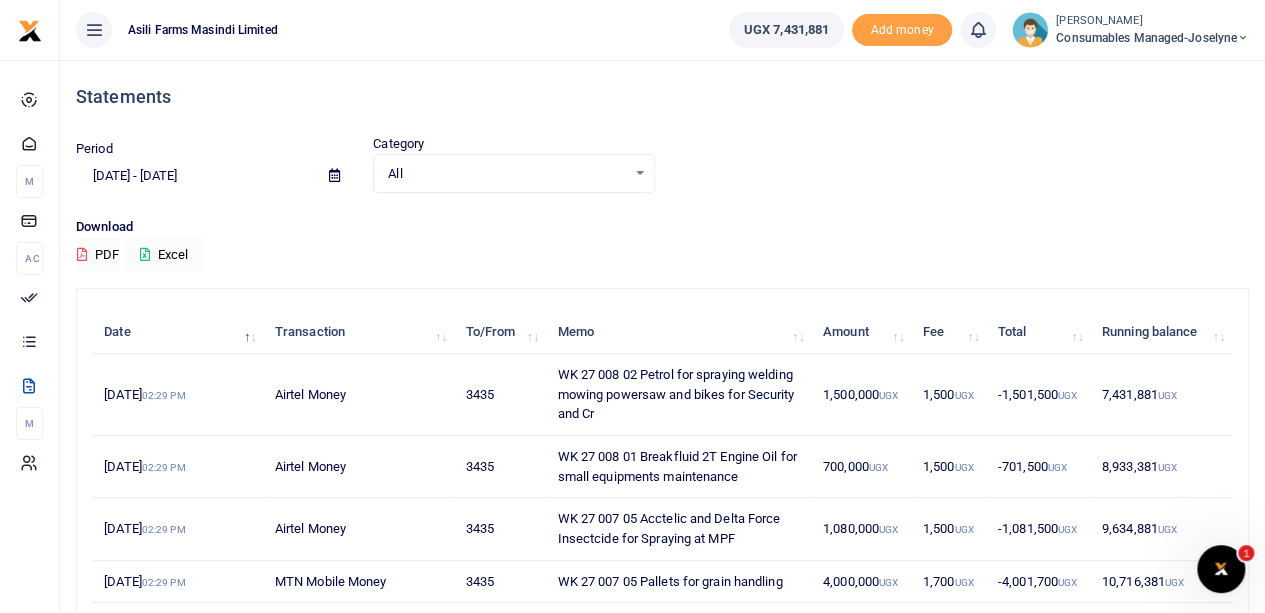 click on "Excel" at bounding box center (164, 255) 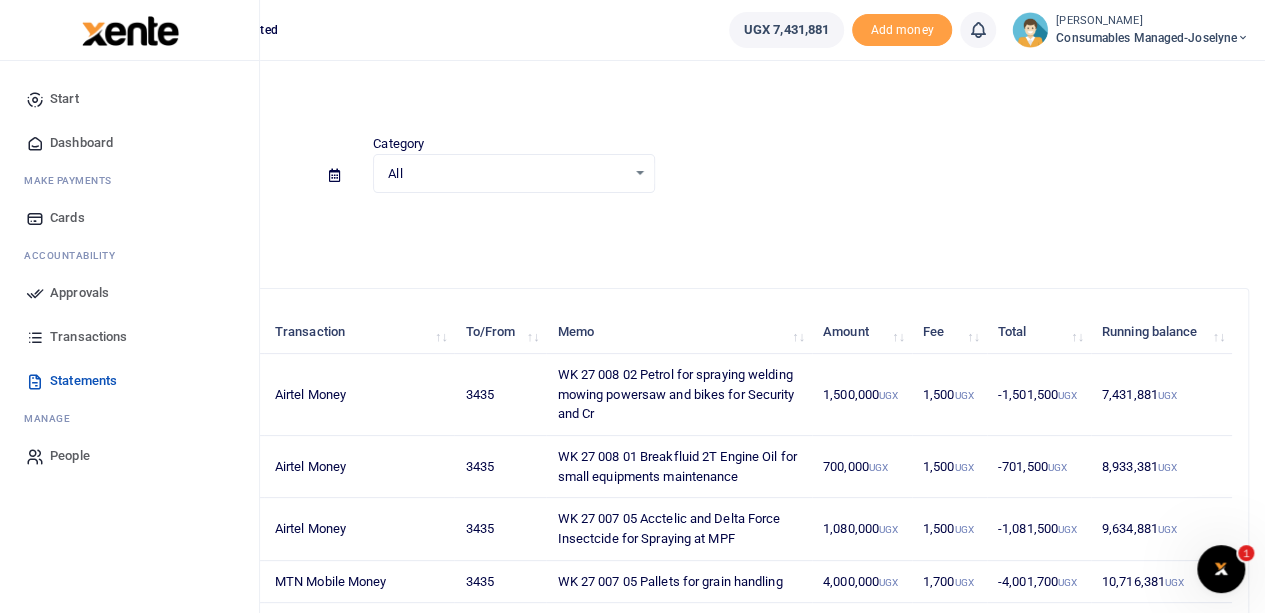 click on "Approvals" at bounding box center [79, 293] 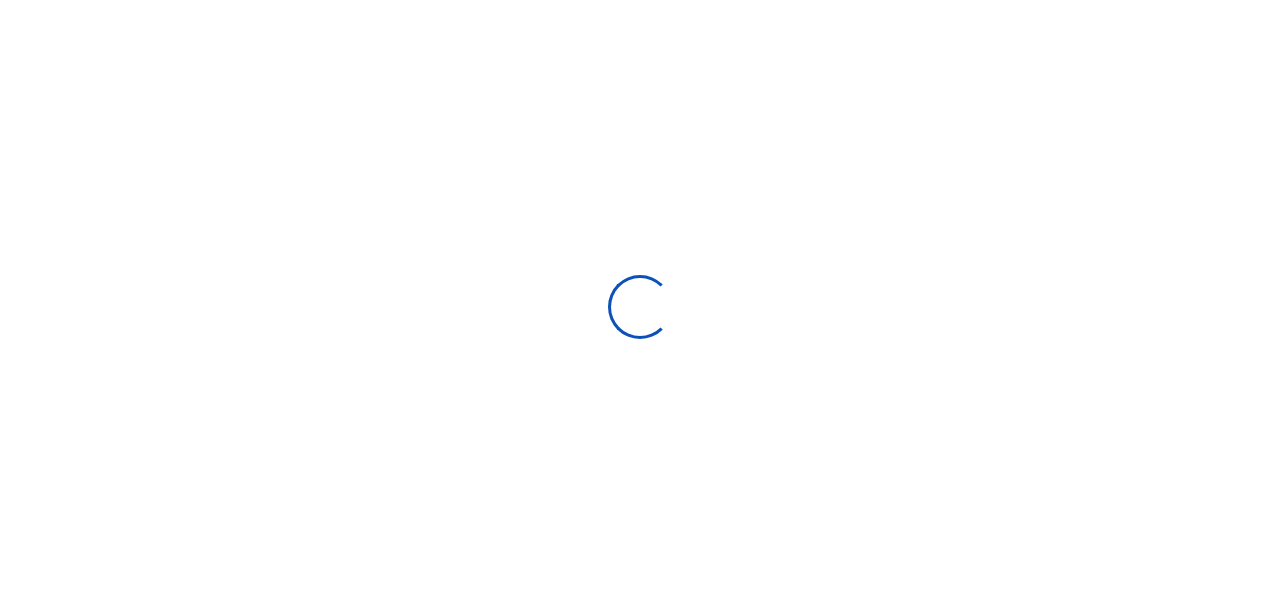 scroll, scrollTop: 0, scrollLeft: 0, axis: both 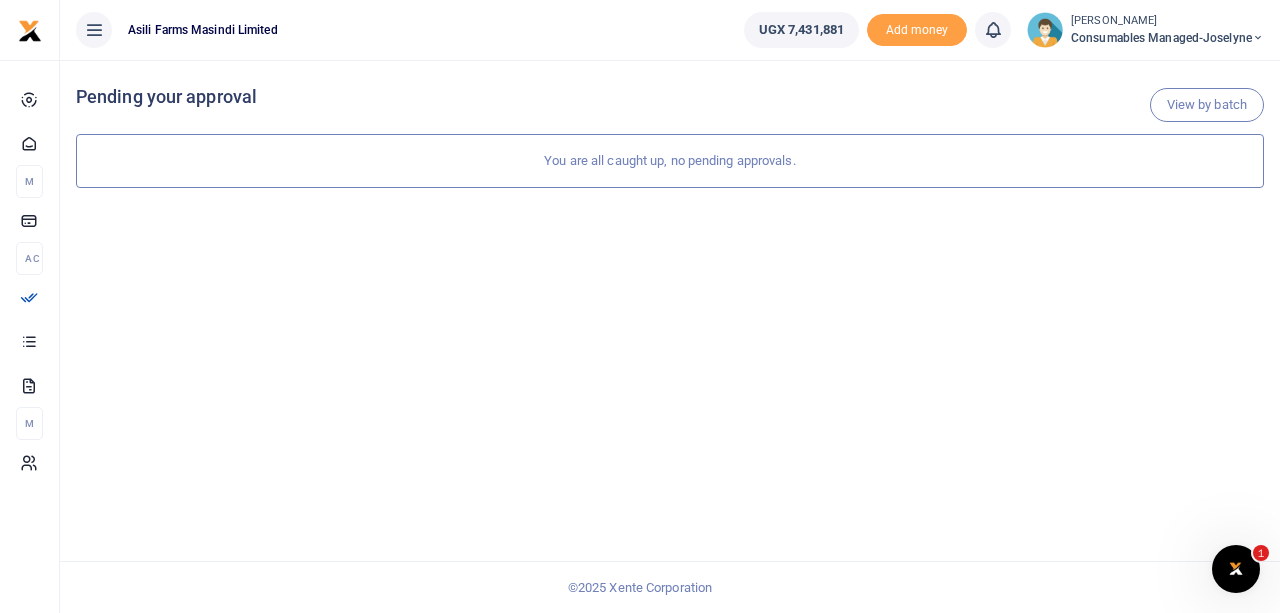 click on "You are all caught up, no pending approvals." at bounding box center [670, 161] 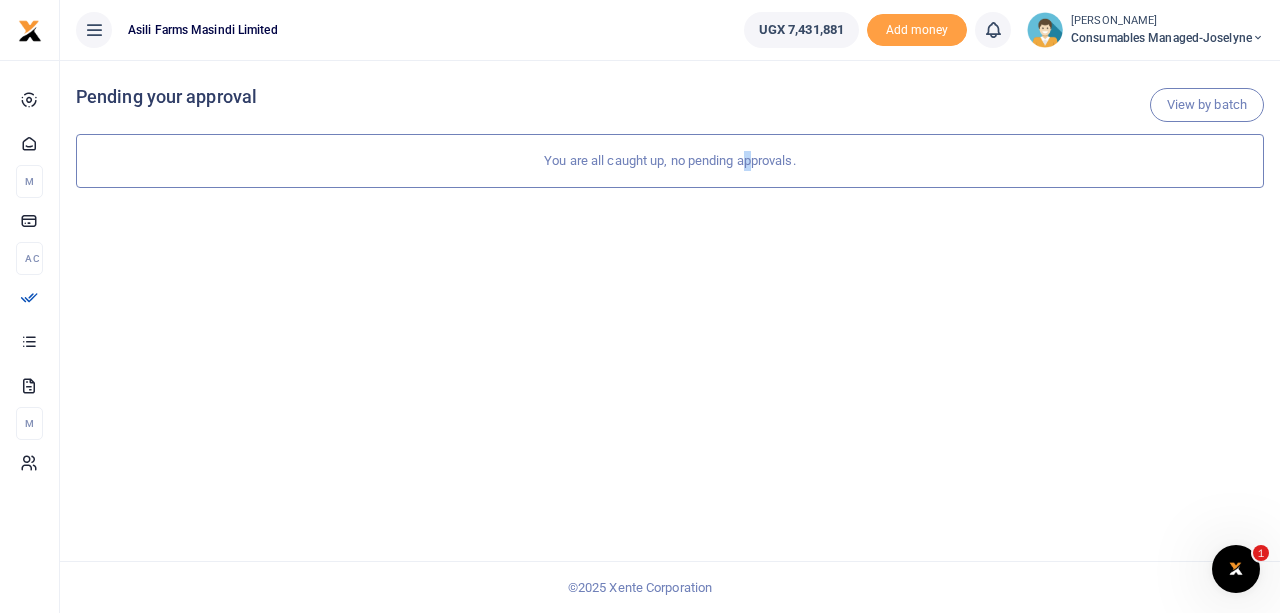 click on "You are all caught up, no pending approvals." at bounding box center (670, 161) 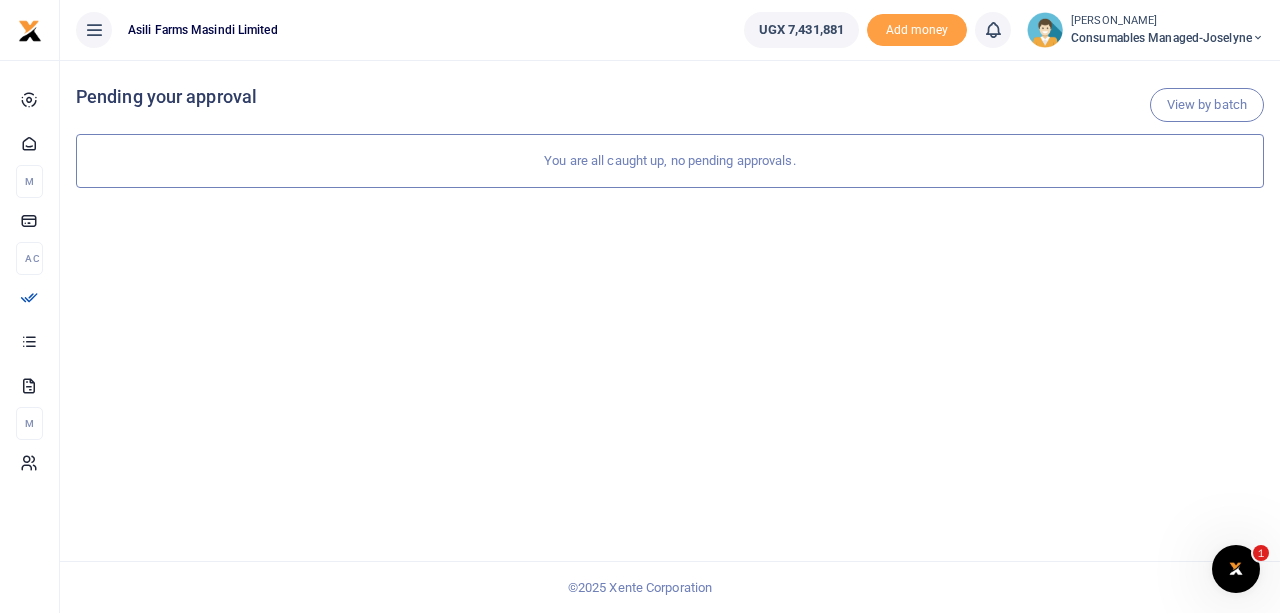 click on "View by batch
Pending your approval
You are all caught up, no pending approvals." at bounding box center [670, 336] 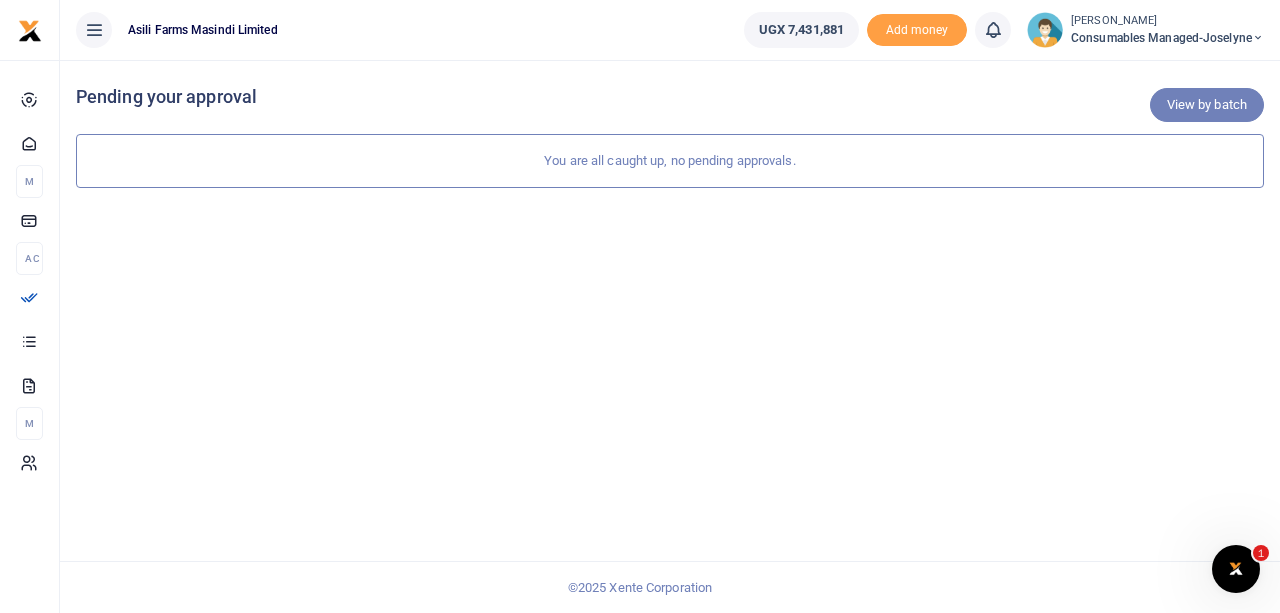 click on "View by batch" at bounding box center [1207, 105] 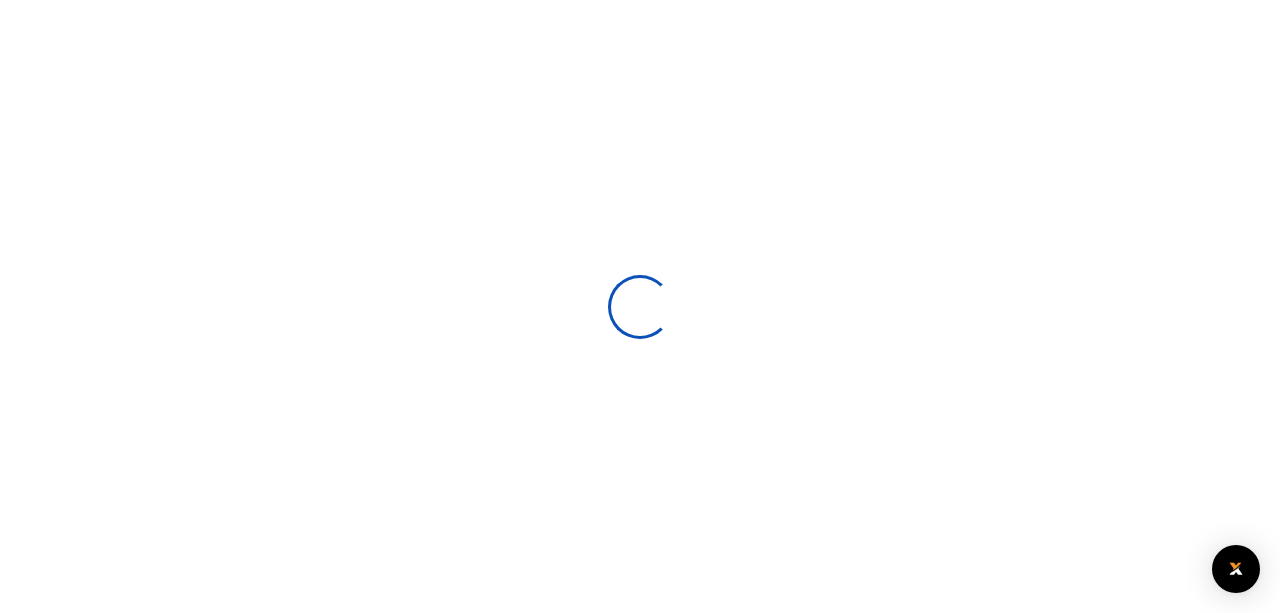 scroll, scrollTop: 0, scrollLeft: 0, axis: both 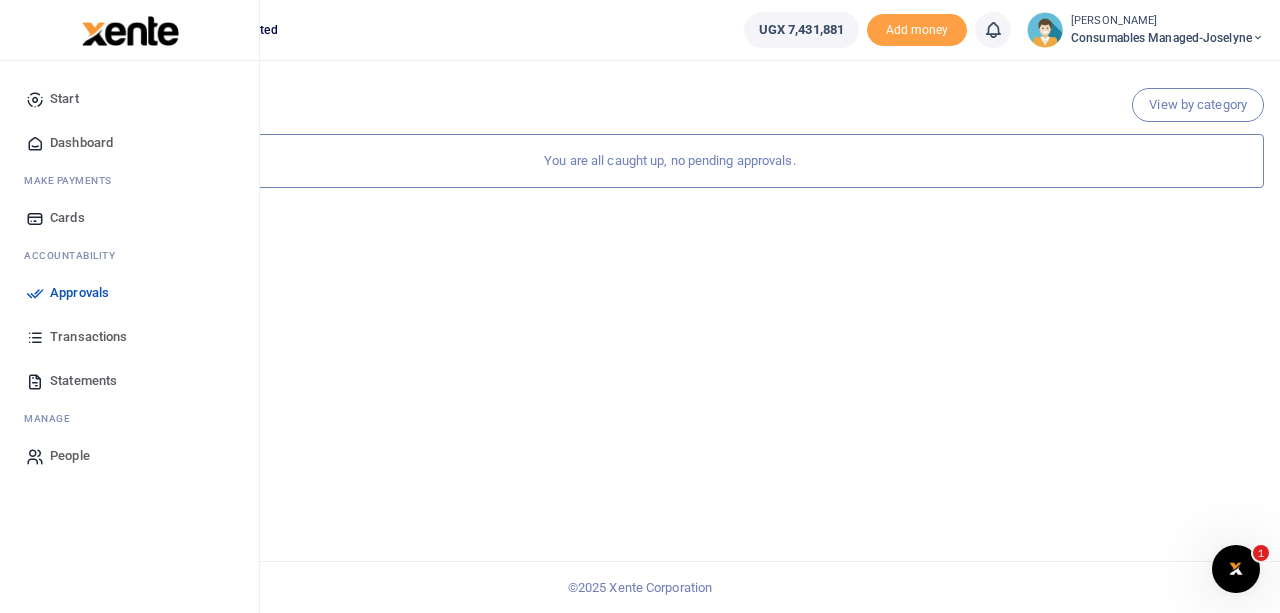 click on "Approvals" at bounding box center [129, 293] 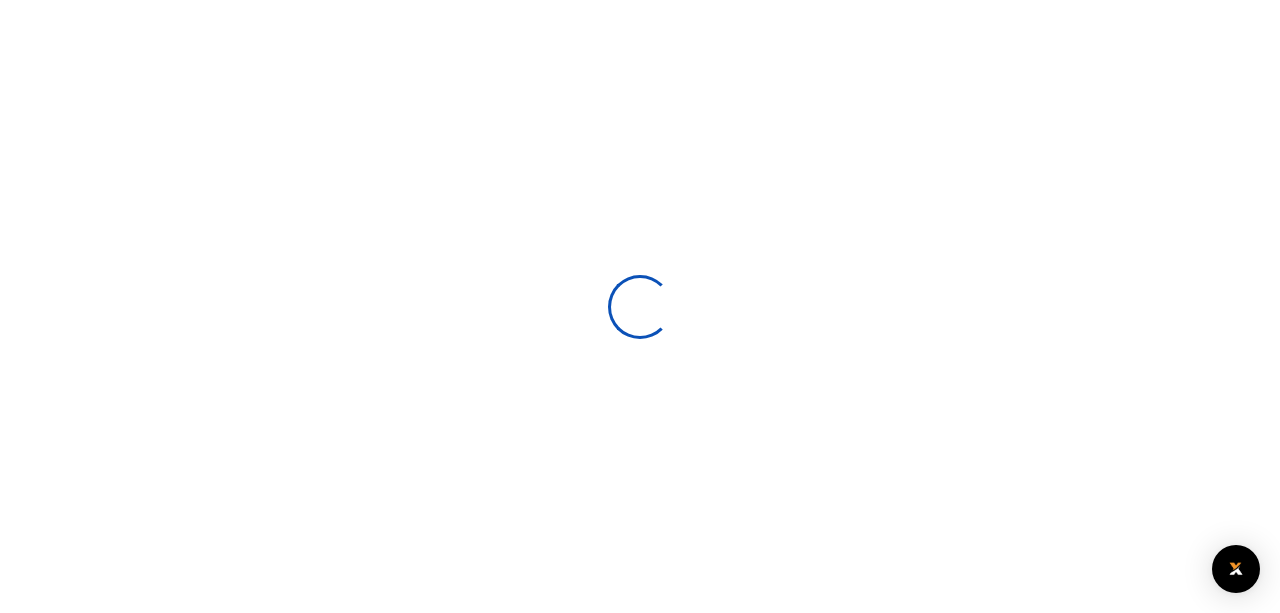scroll, scrollTop: 0, scrollLeft: 0, axis: both 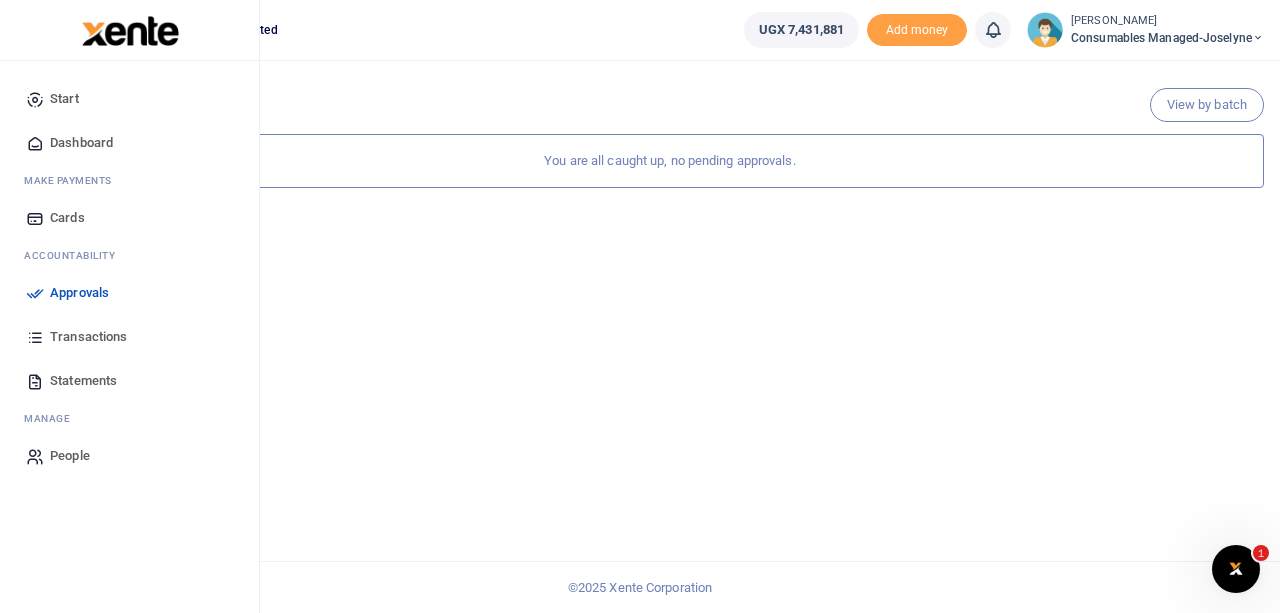 click on "Statements" at bounding box center (83, 381) 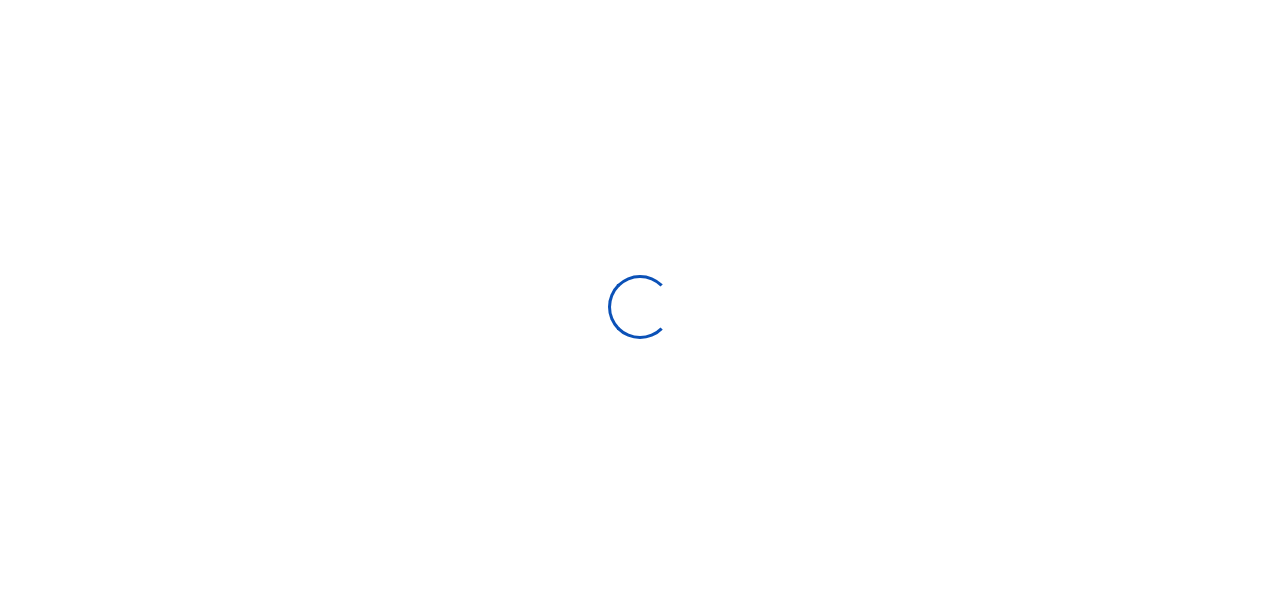 scroll, scrollTop: 0, scrollLeft: 0, axis: both 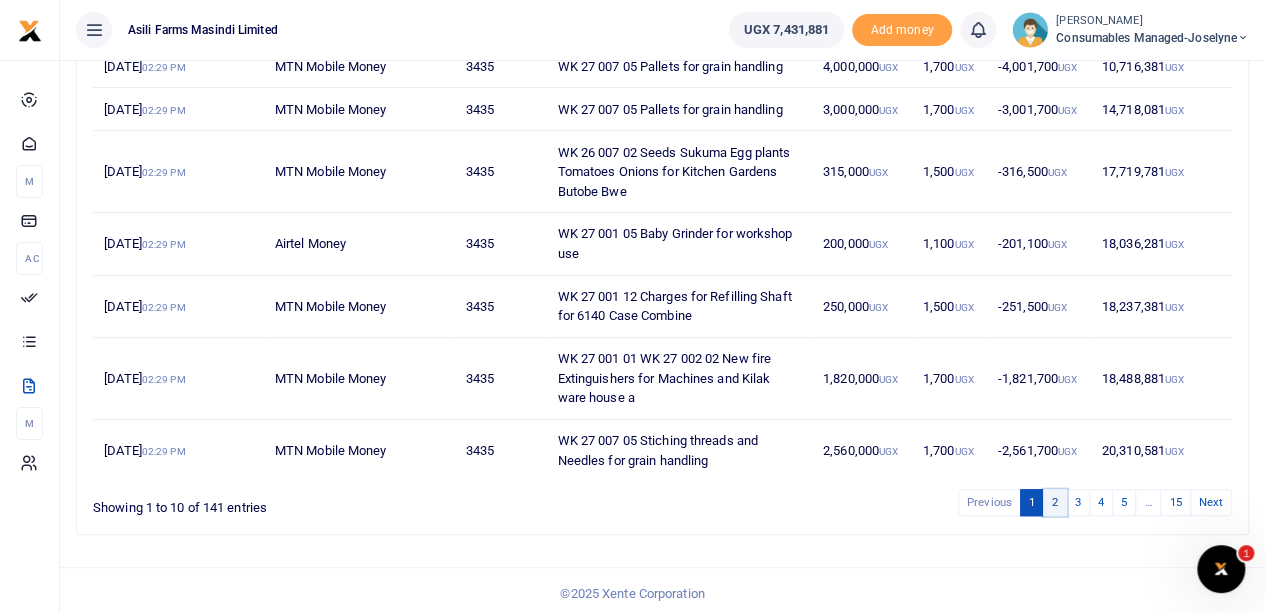 click on "2" at bounding box center [1055, 502] 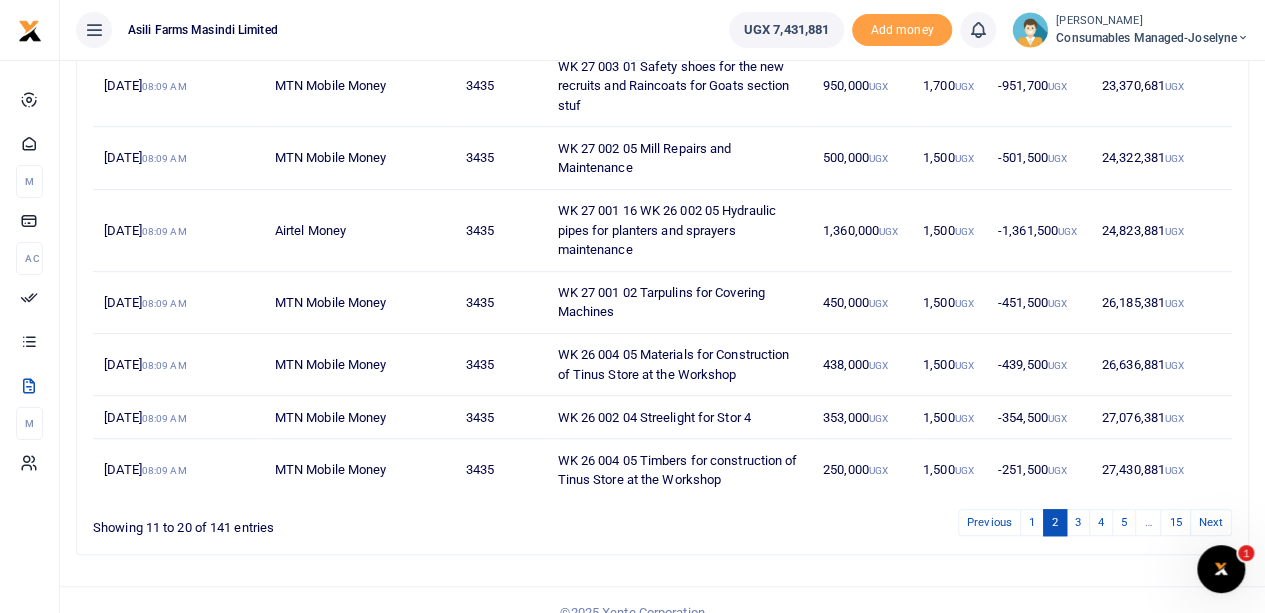 click on "Date Transaction To/From Memo Amount Fee Total Running balance 1st Jul 2025  10:40 AM Account Transfers Inwards 3366 Funds transfer to joselyne wallet for pesticides harvest requirements 1,000,000 UGX 0 UGX 1,000,000 UGX 22,872,281 UGX 1st Jul 2025  08:09 AM MTN Mobile Money 3435 WK 27  001  21    Service items and Labour   for UBD 412M 495,200 UGX 1,500 UGX -496,700 UGX 21,872,281 UGX 1st Jul 2025  08:09 AM MTN Mobile Money 3435 WK 27 008 02 Petrol for Spraying weding mowing Powersaw and bikes for security and crop s 1,000,000 UGX 1,700 UGX -1,001,700 UGX 22,368,981 UGX 1st Jul 2025  08:09 AM MTN Mobile Money 3435 WK 27  003   01    Safety  shoes for the new recruits and Raincoats for Goats section stuf 950,000 UGX 1,700 UGX -951,700 UGX 23,370,681 UGX 1st Jul 2025  08:09 AM MTN Mobile Money 3435 WK 27  002   05  Mill  Repairs and Maintenance 500,000 UGX 1,500 UGX -501,500 UGX 24,322,381 UGX 1st Jul 2025  08:09 AM Airtel Money 3435 1,360,000 UGX 1,500 UGX -1,361,500 UGX 24,823,881 UGX 1st Jul 2025  08:09 AM" at bounding box center [662, 148] 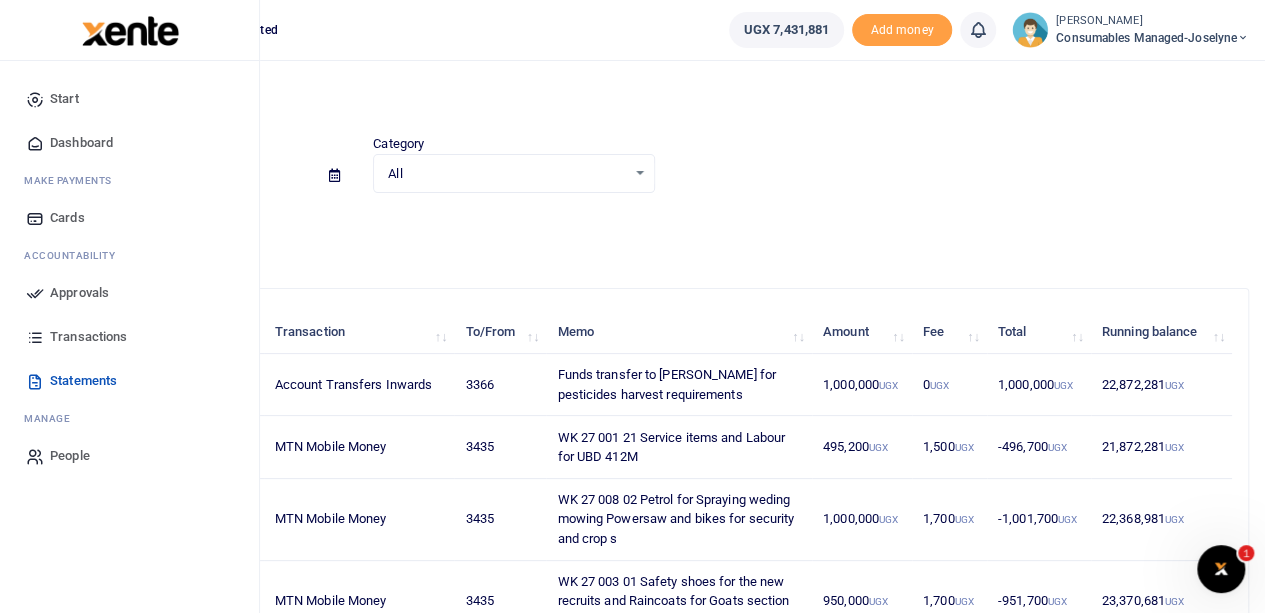 click on "Transactions" at bounding box center (88, 337) 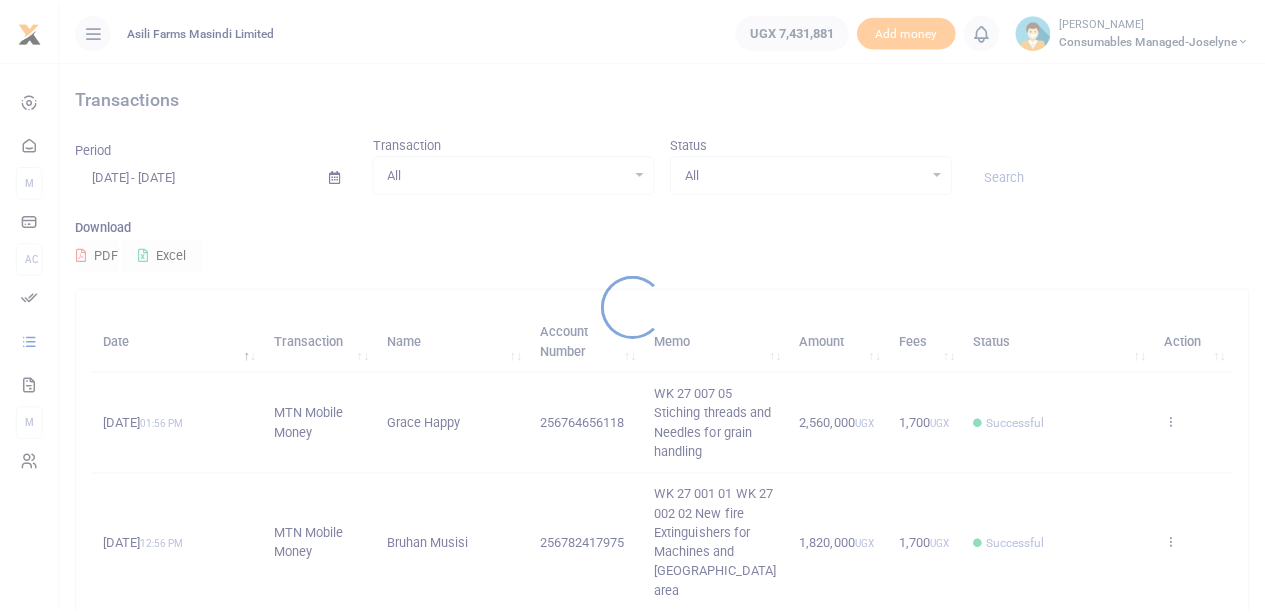 scroll, scrollTop: 0, scrollLeft: 0, axis: both 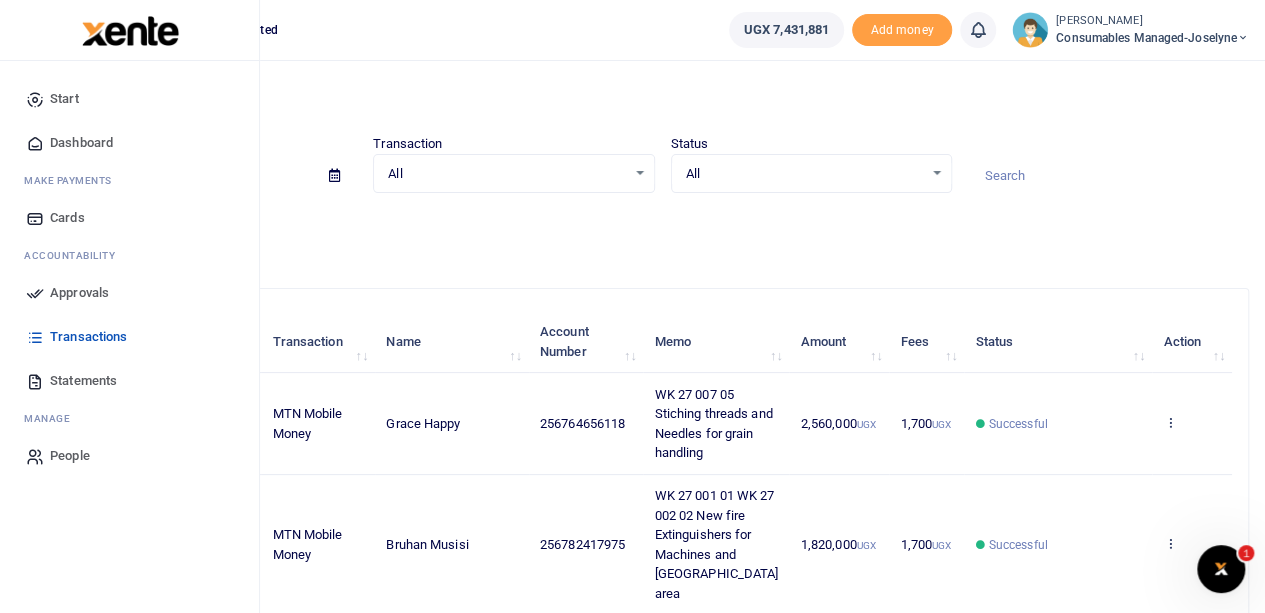 click on "Approvals" at bounding box center (79, 293) 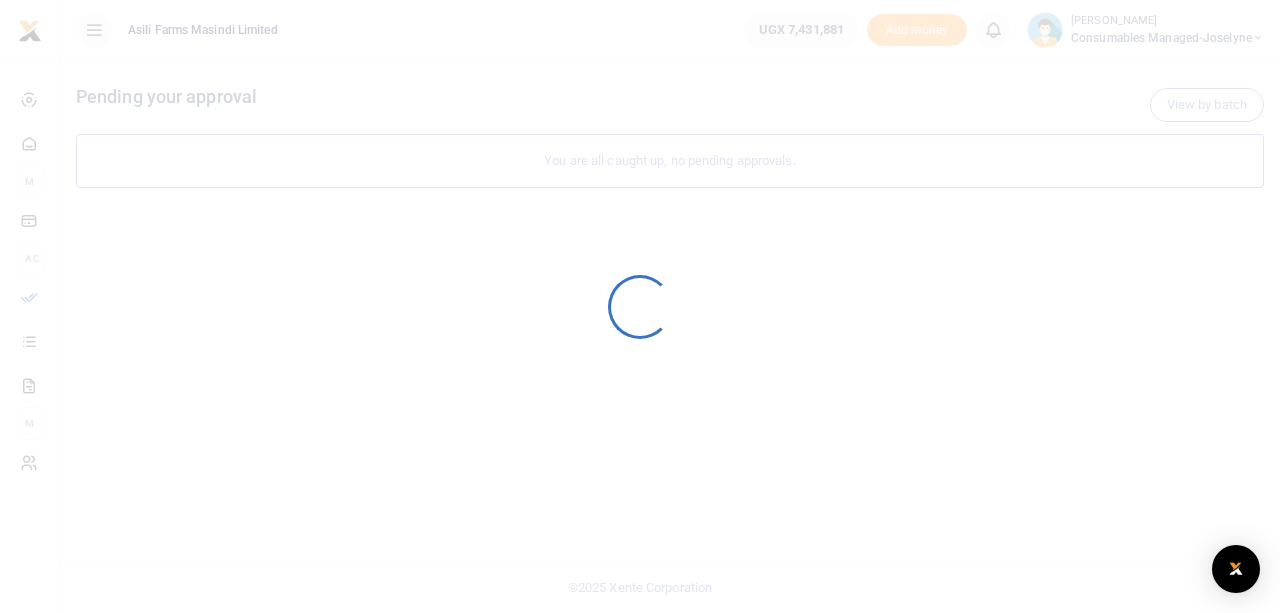 scroll, scrollTop: 0, scrollLeft: 0, axis: both 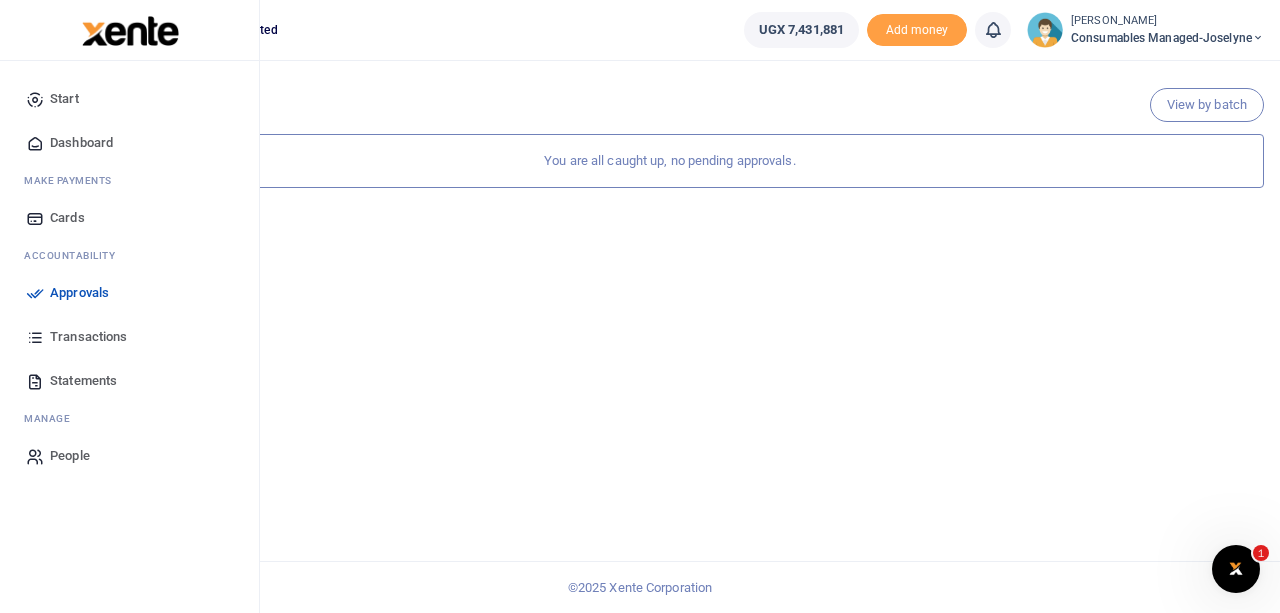click on "Statements" at bounding box center [83, 381] 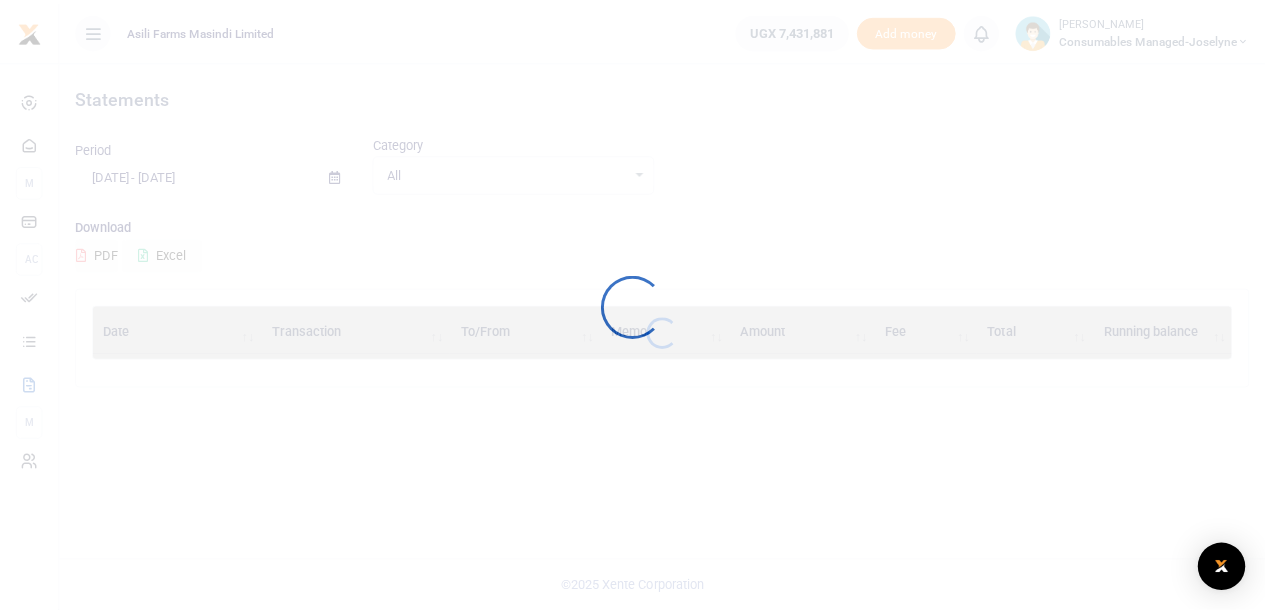 scroll, scrollTop: 0, scrollLeft: 0, axis: both 